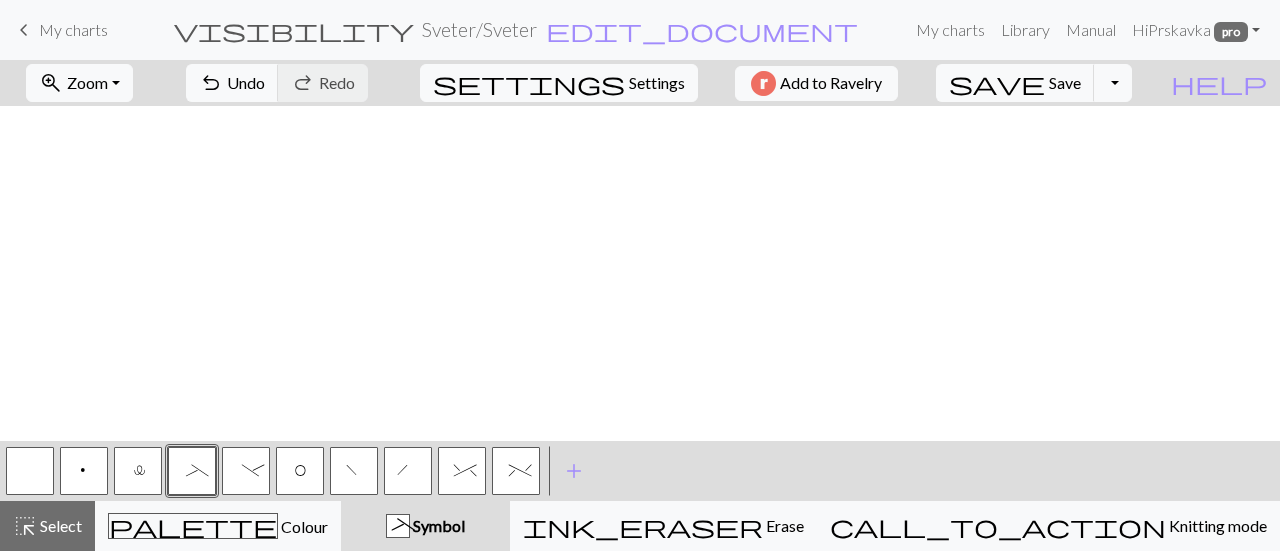 scroll, scrollTop: 0, scrollLeft: 0, axis: both 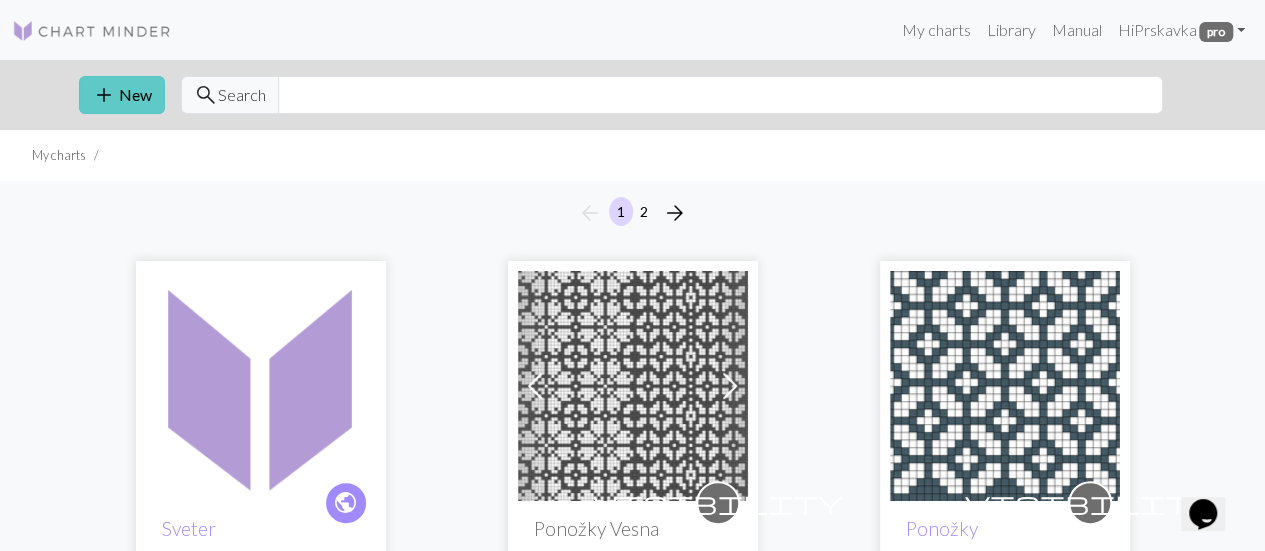 click on "add   New" at bounding box center [122, 95] 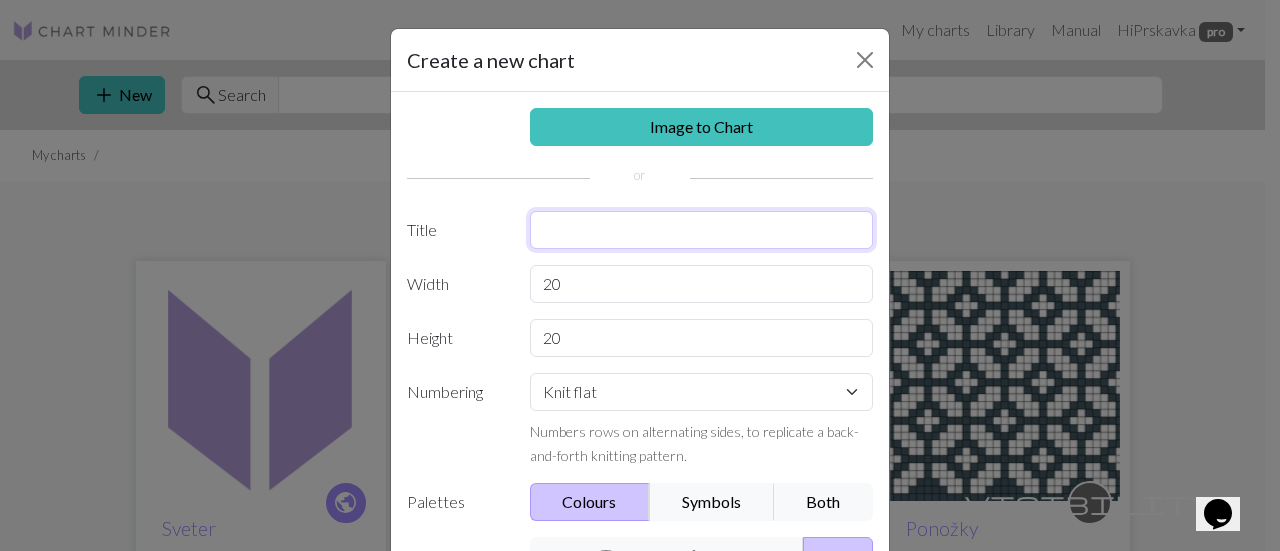 click at bounding box center (702, 230) 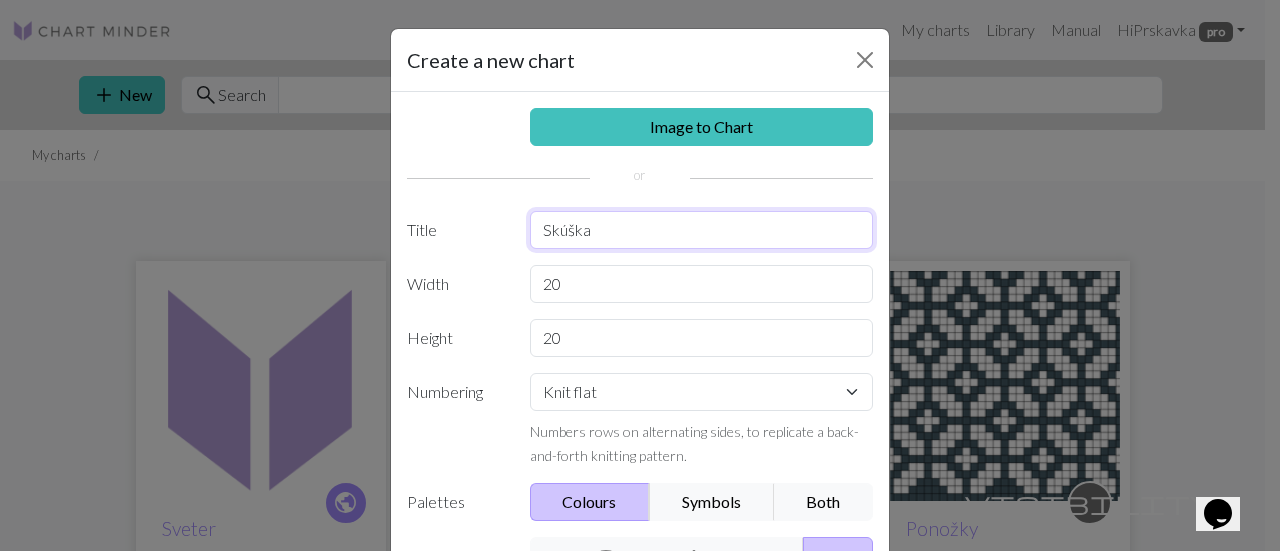 type on "Skúška" 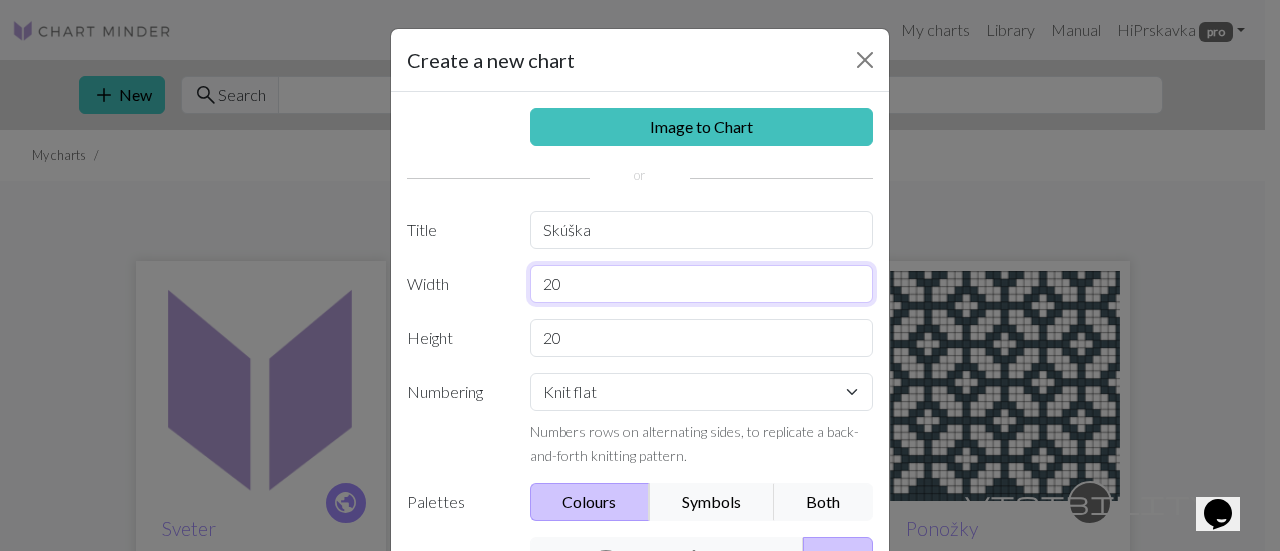 drag, startPoint x: 578, startPoint y: 286, endPoint x: 479, endPoint y: 284, distance: 99.0202 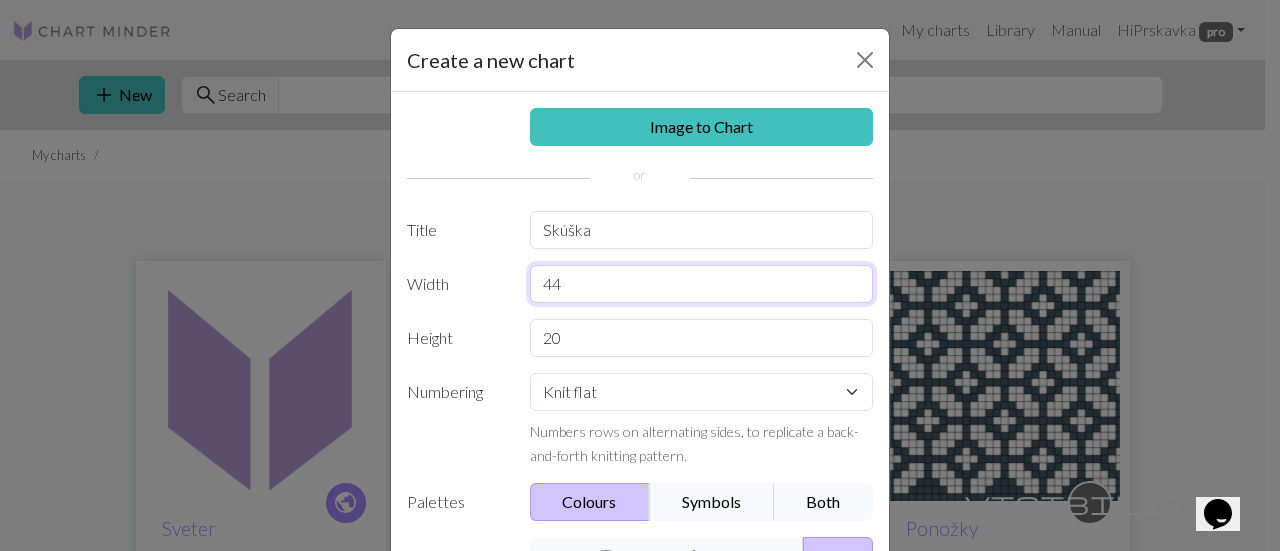 type on "44" 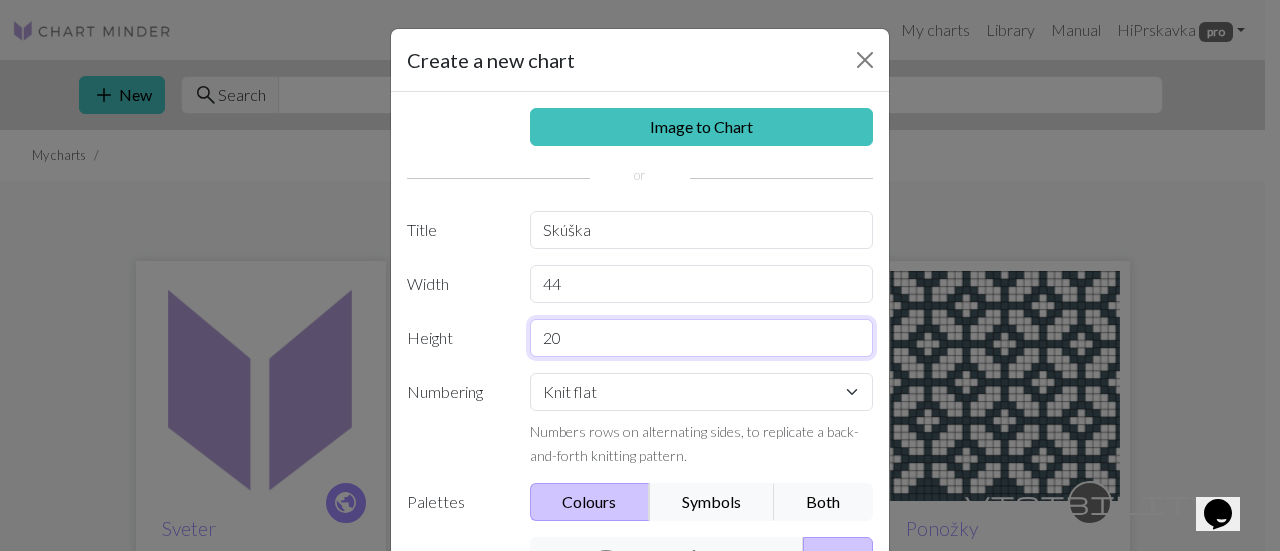 drag, startPoint x: 572, startPoint y: 333, endPoint x: 517, endPoint y: 331, distance: 55.03635 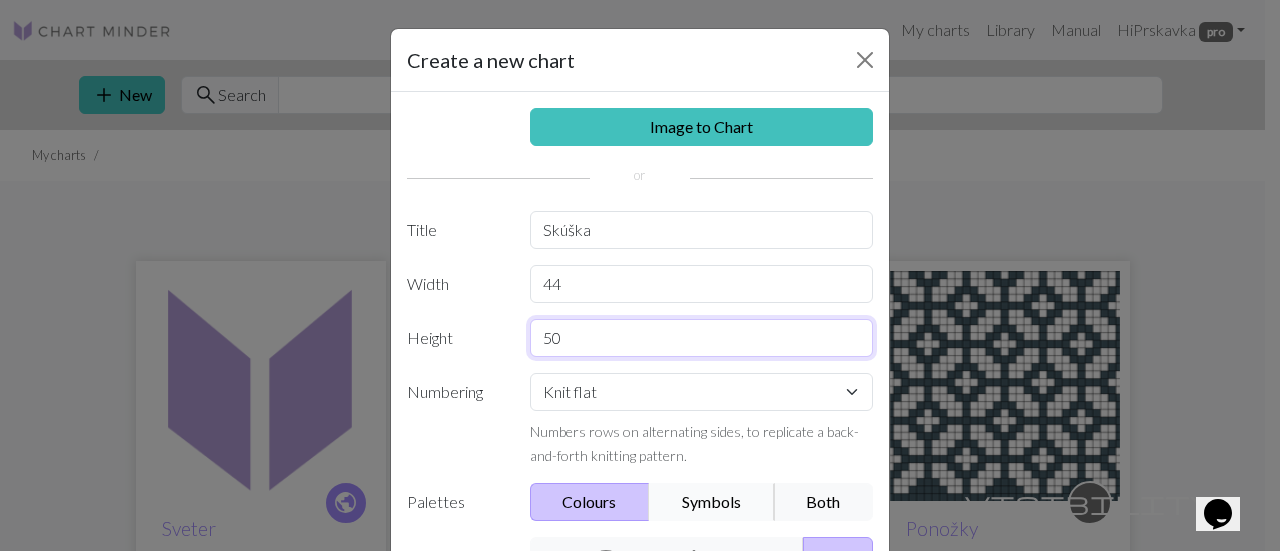 type on "50" 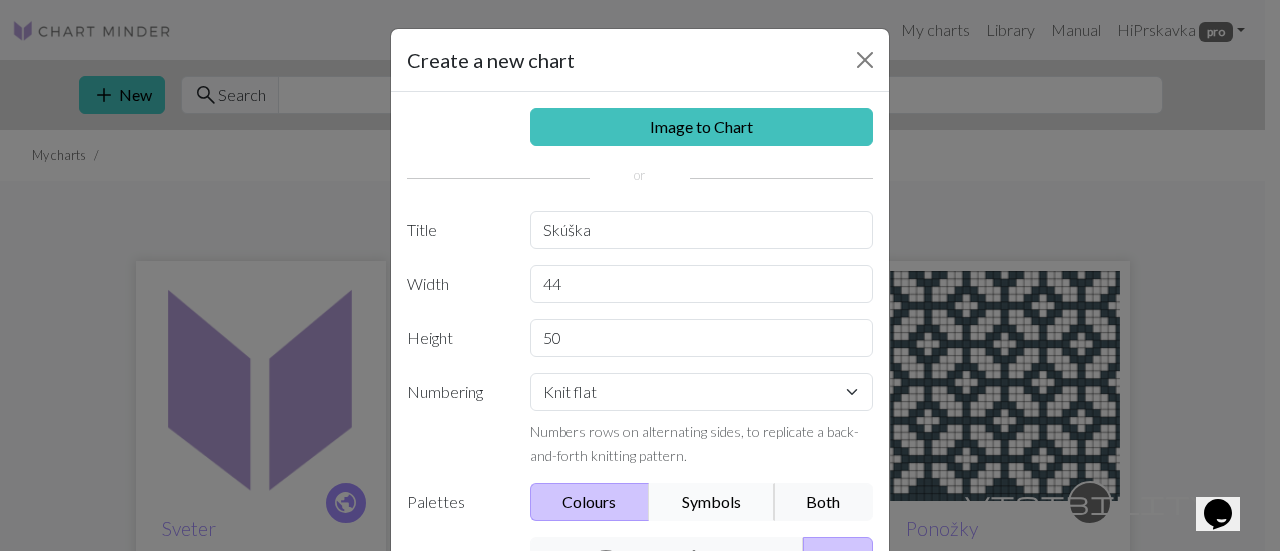 click on "Symbols" at bounding box center [712, 502] 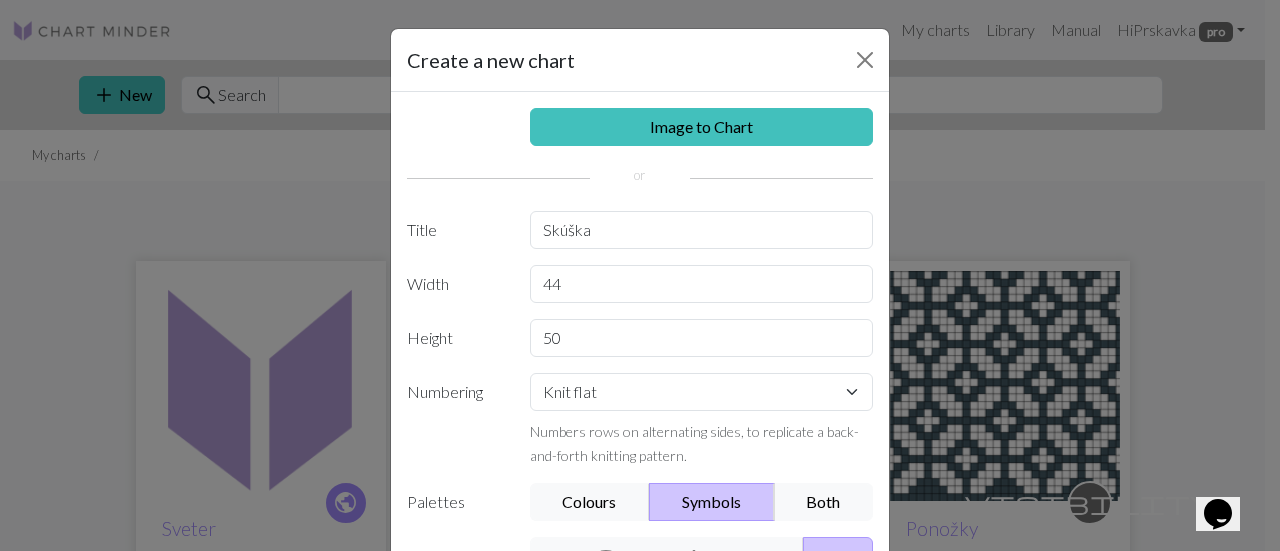 scroll, scrollTop: 170, scrollLeft: 0, axis: vertical 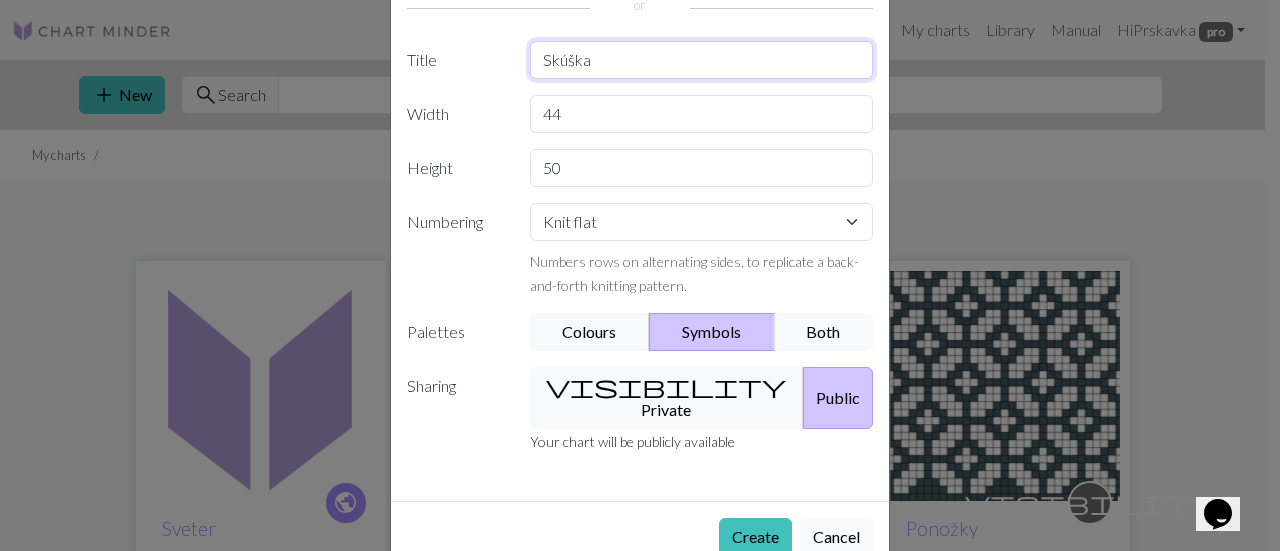 click on "Skúška" at bounding box center (702, 60) 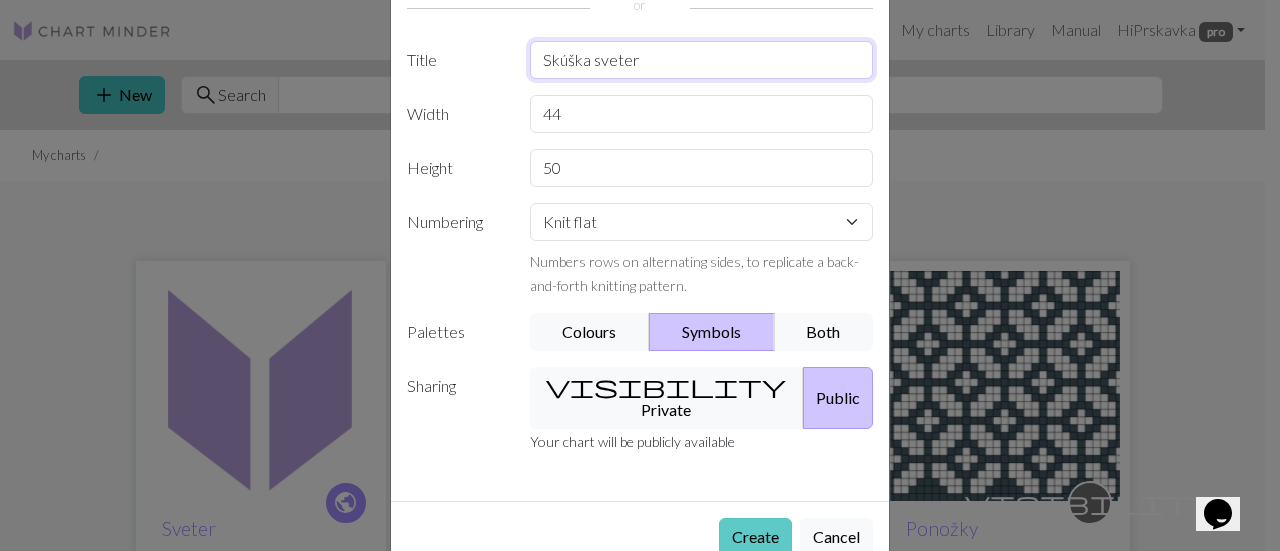 type on "Skúška sveter" 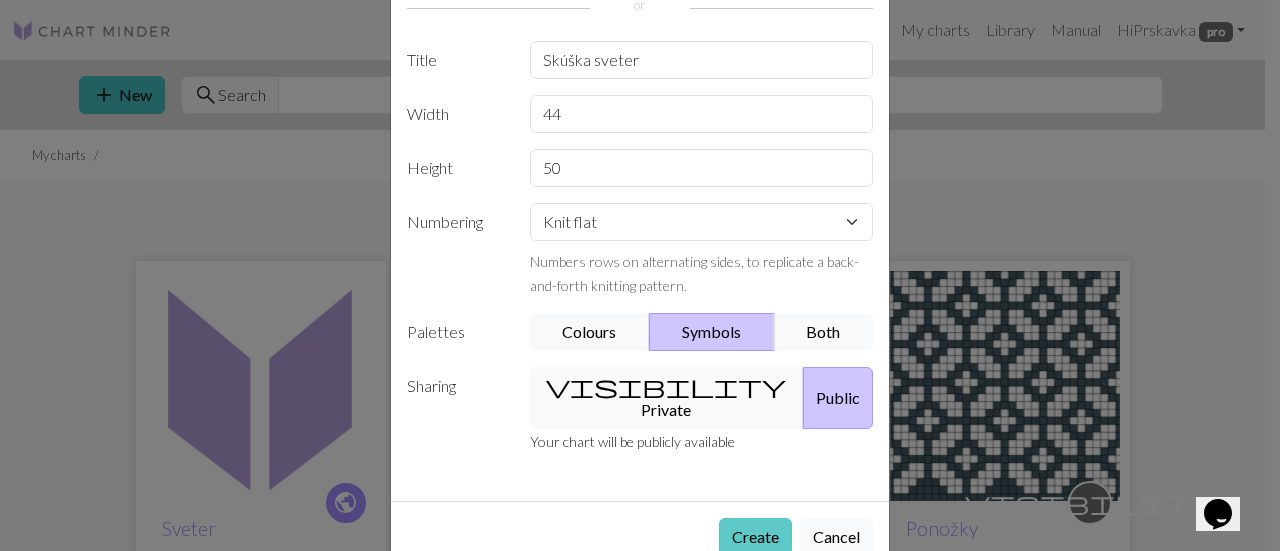 click on "Create" at bounding box center [755, 537] 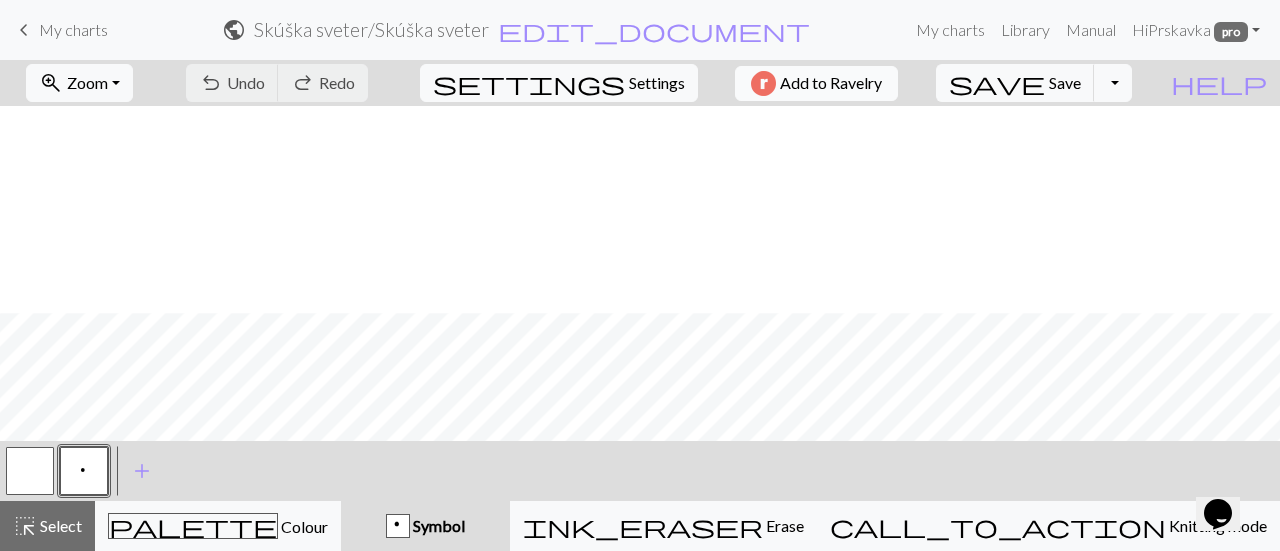 scroll, scrollTop: 769, scrollLeft: 0, axis: vertical 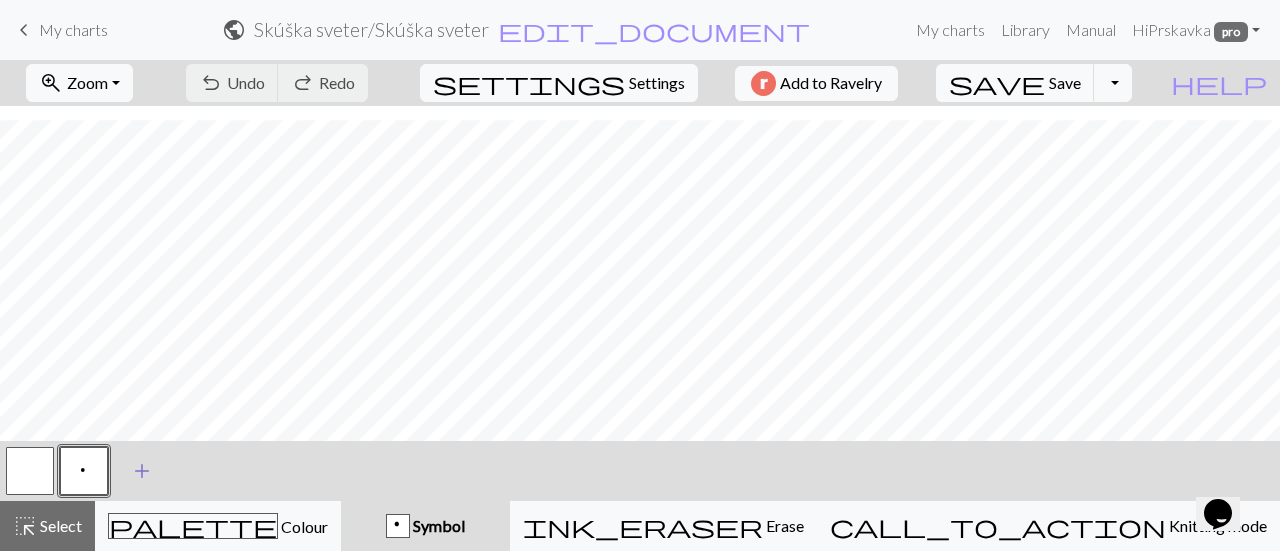 click on "add Add a  symbol" at bounding box center [142, 471] 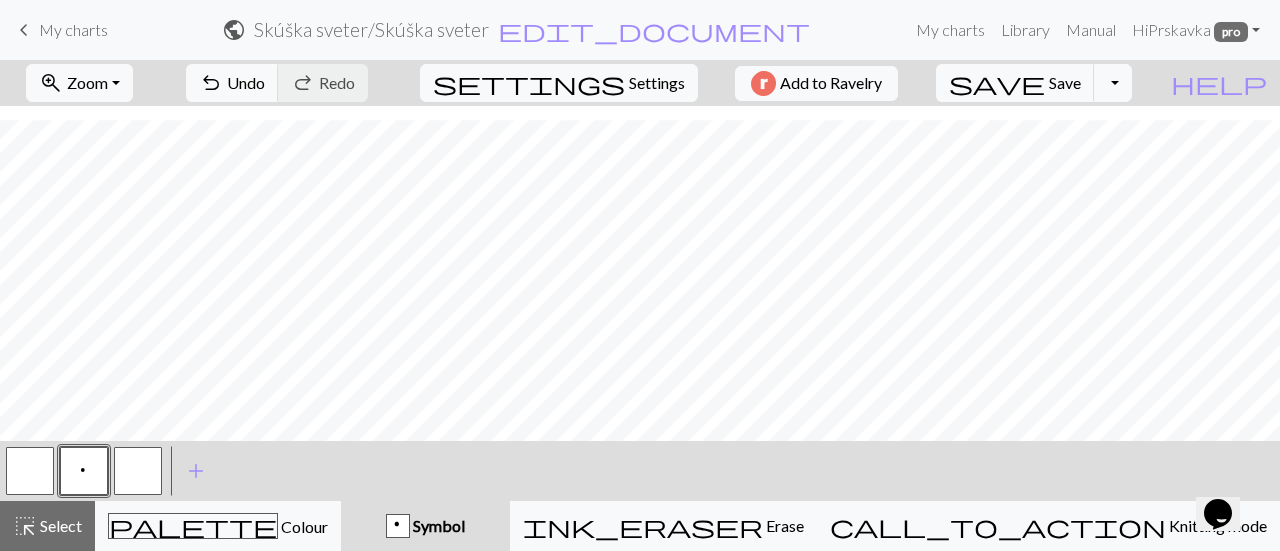 click at bounding box center (138, 471) 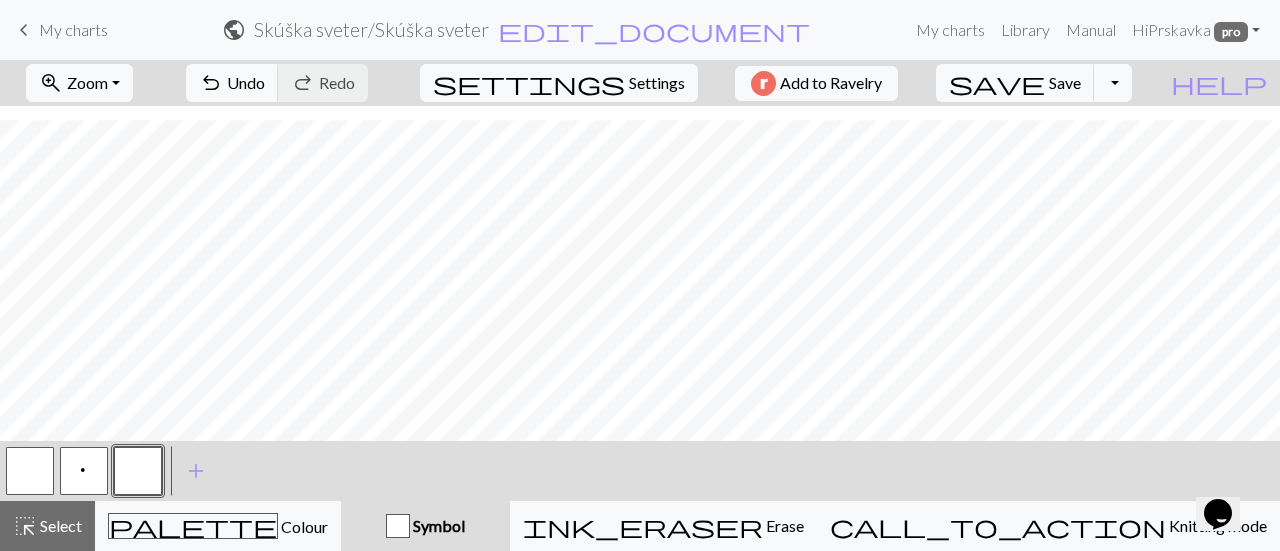 click at bounding box center (138, 471) 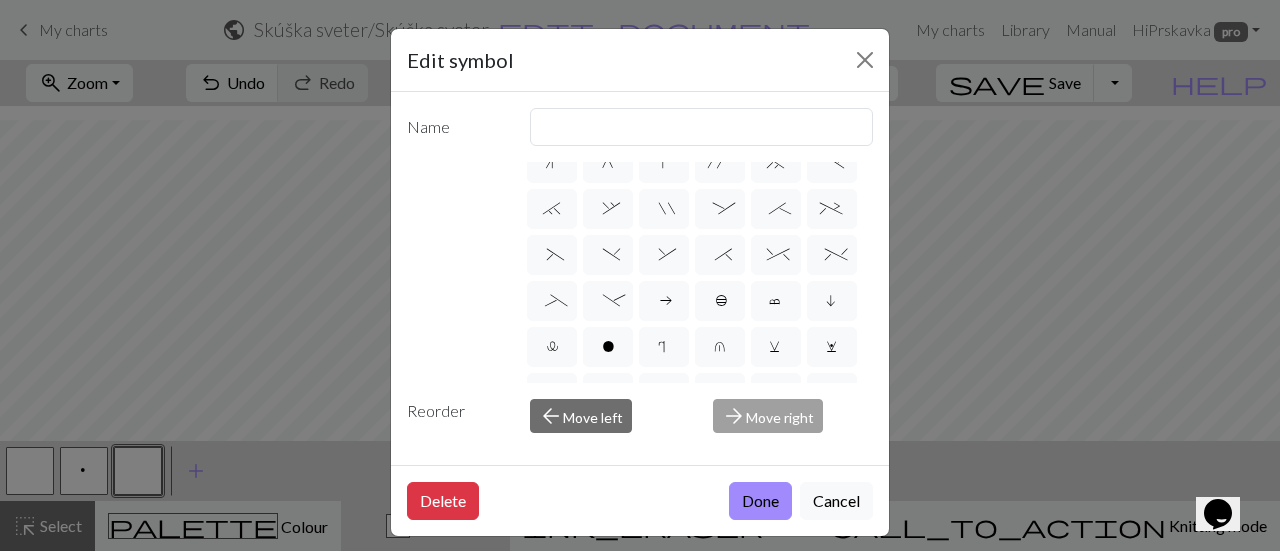 scroll, scrollTop: 253, scrollLeft: 0, axis: vertical 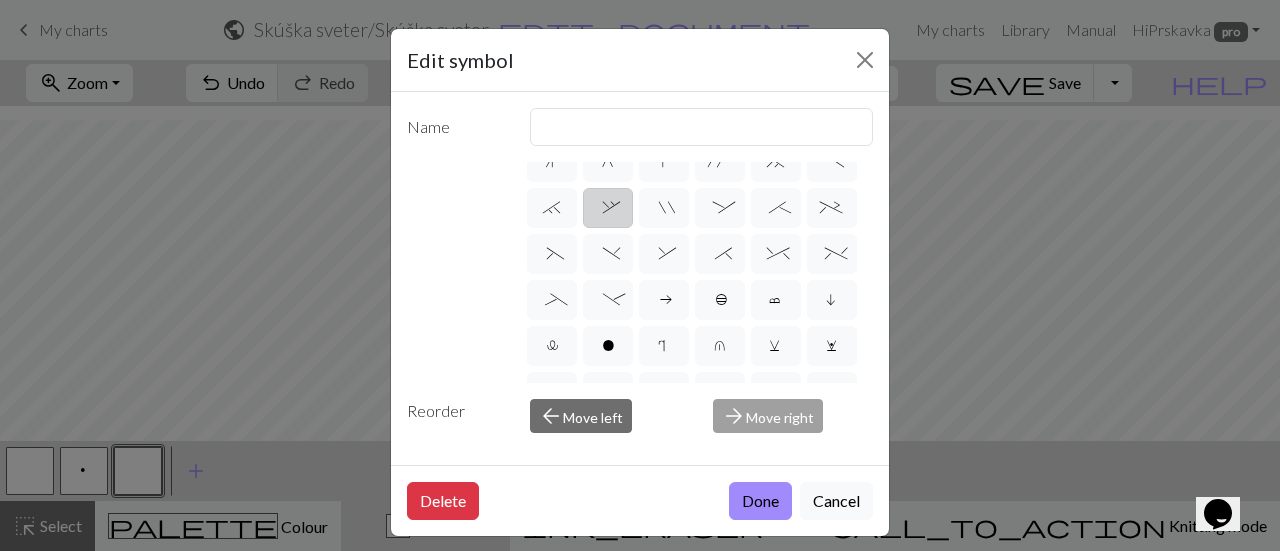 click on "," at bounding box center [607, 210] 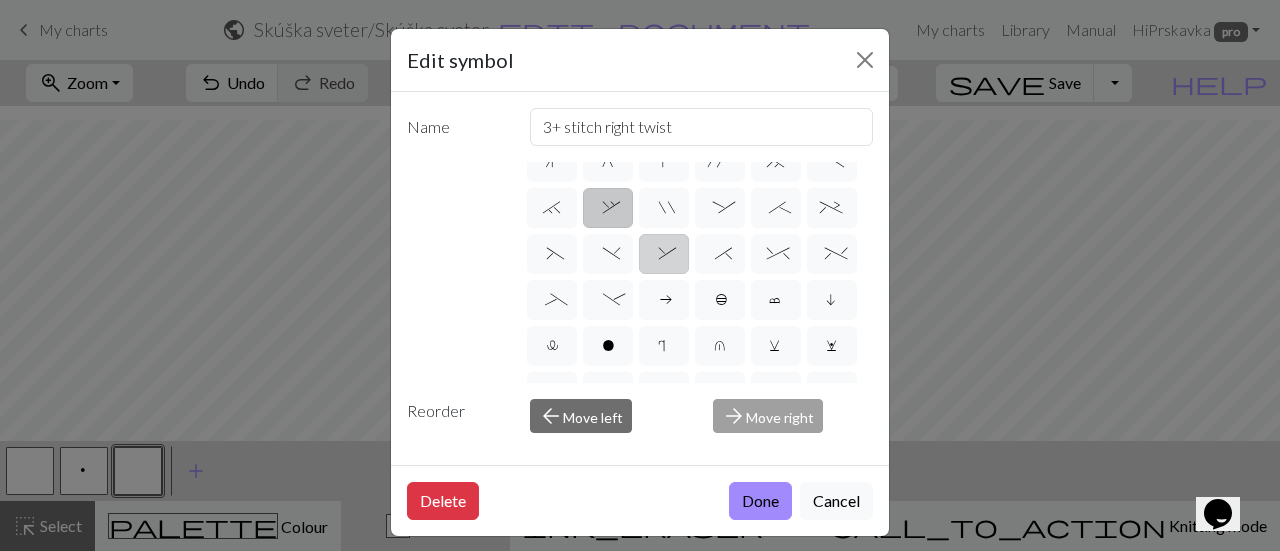 click on "&" at bounding box center [664, 254] 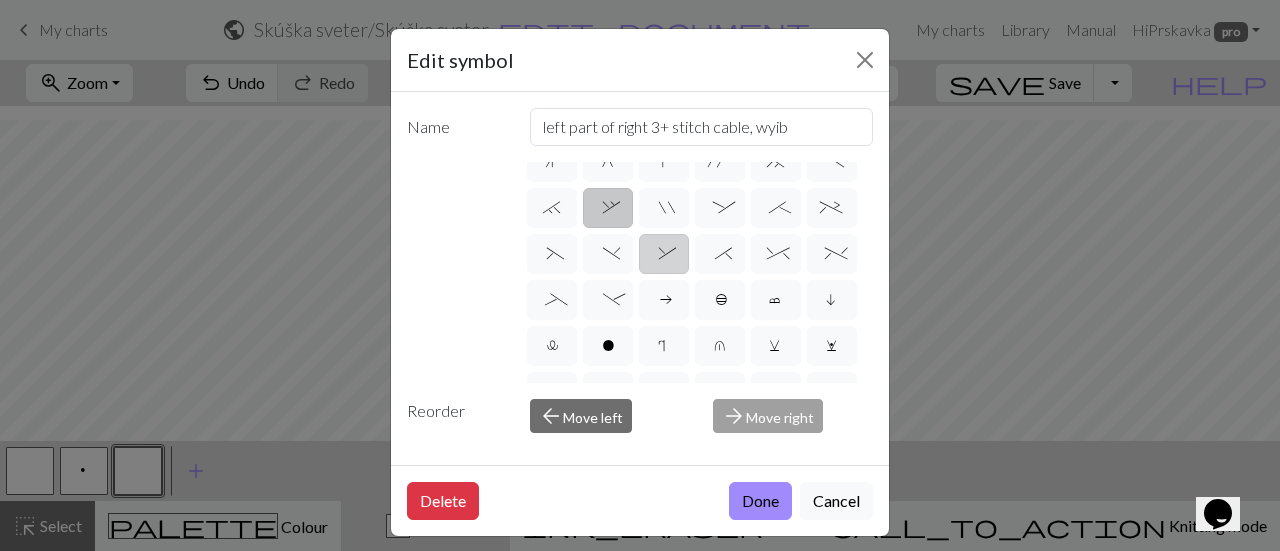 scroll, scrollTop: 0, scrollLeft: 0, axis: both 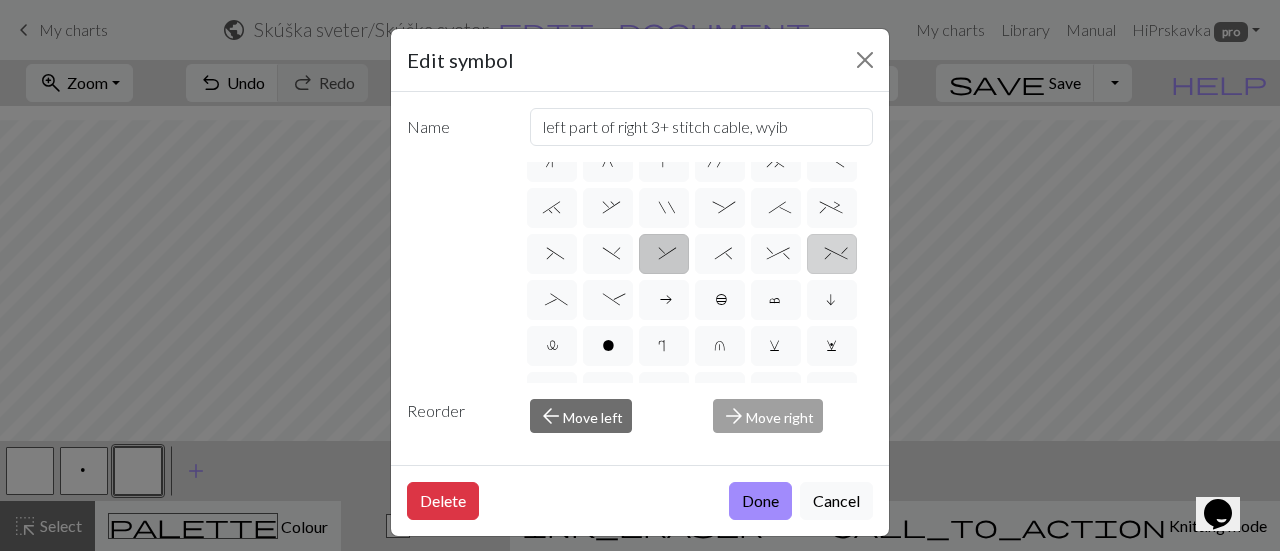 click on "%" at bounding box center [832, 256] 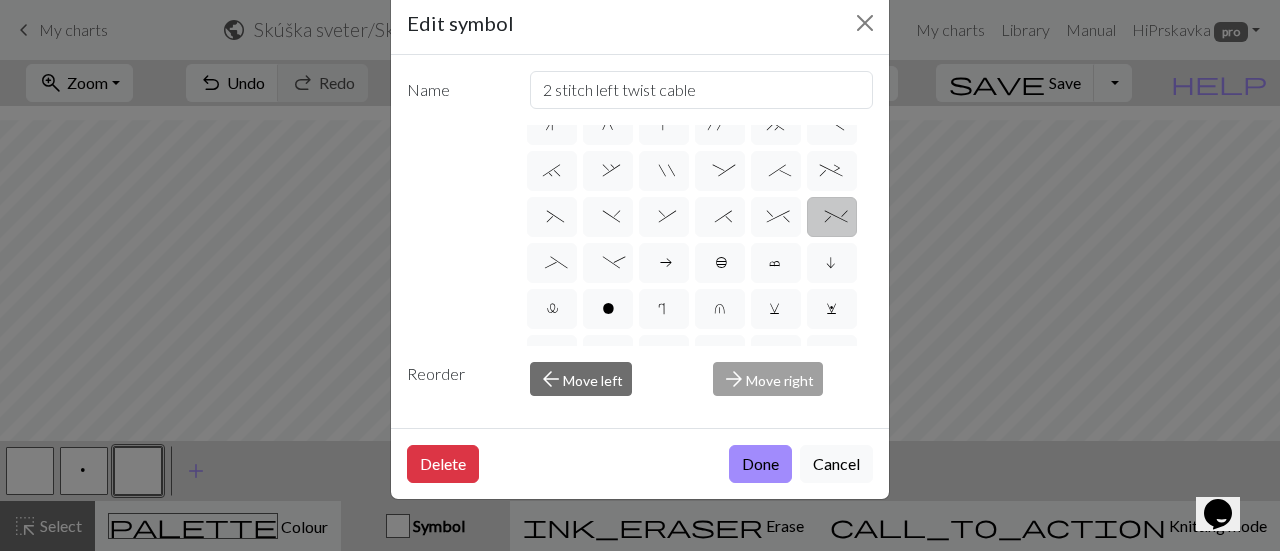 scroll, scrollTop: 31, scrollLeft: 0, axis: vertical 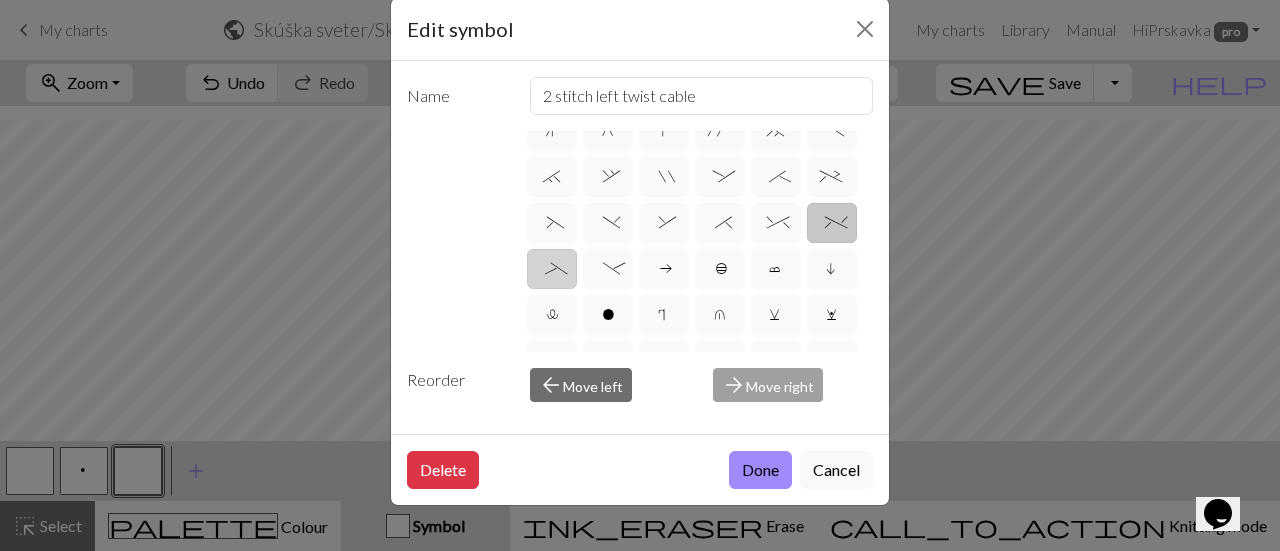 click on "_" at bounding box center [552, 269] 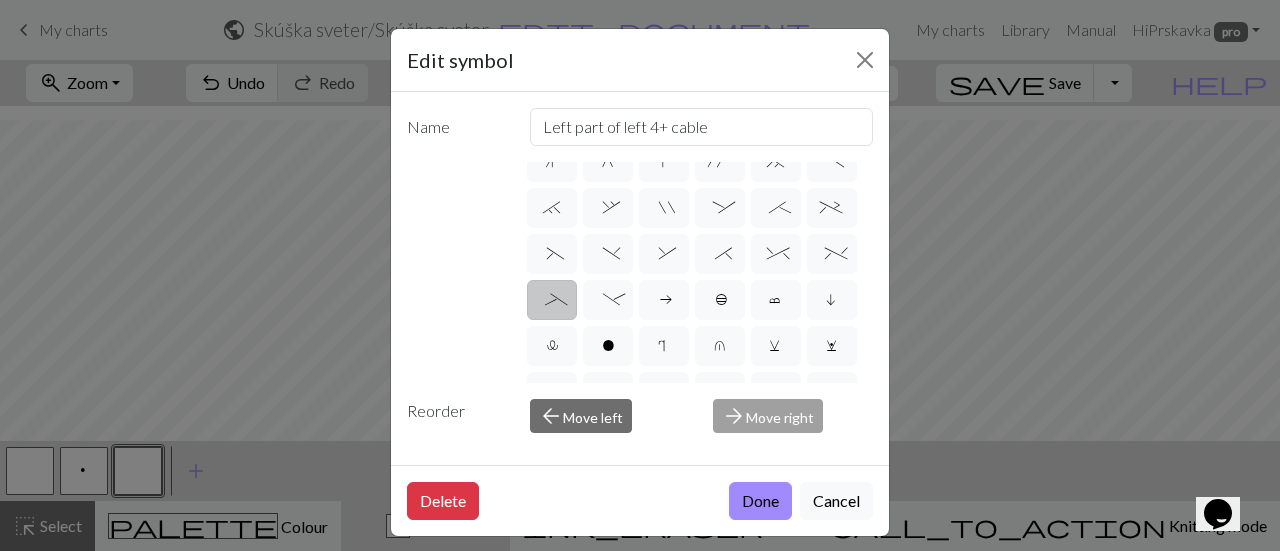 scroll, scrollTop: 1, scrollLeft: 0, axis: vertical 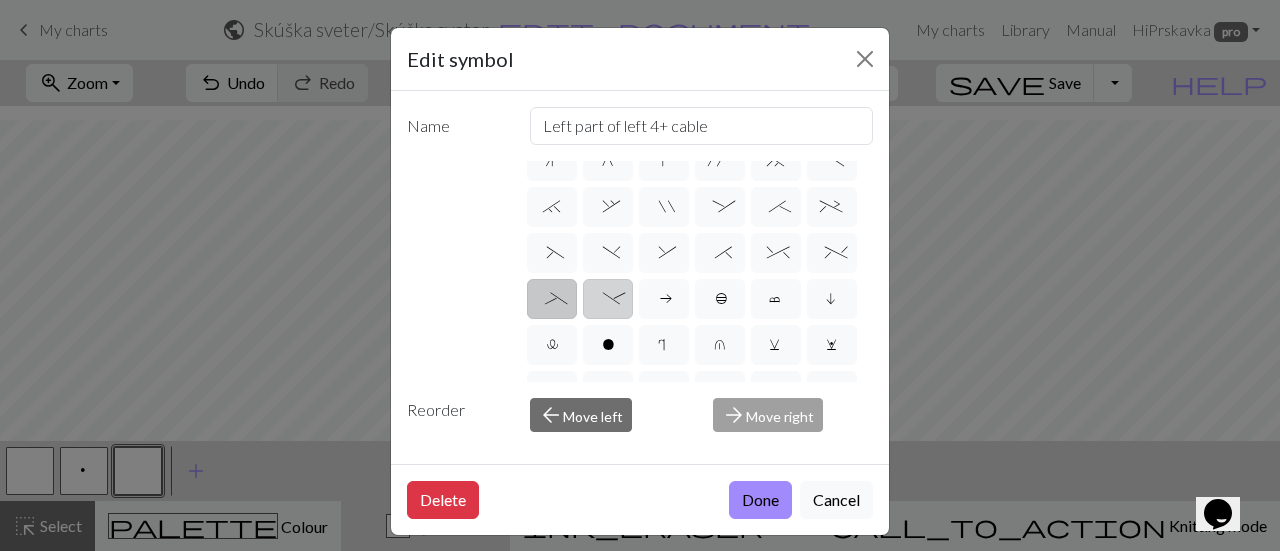 click on "-" at bounding box center [608, 299] 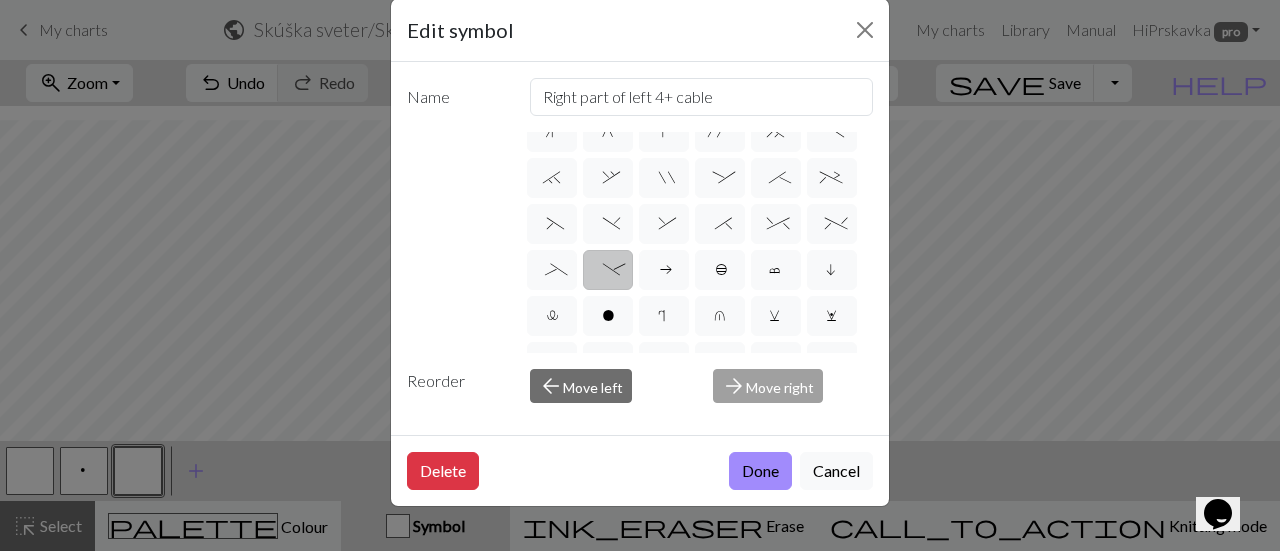 scroll, scrollTop: 30, scrollLeft: 0, axis: vertical 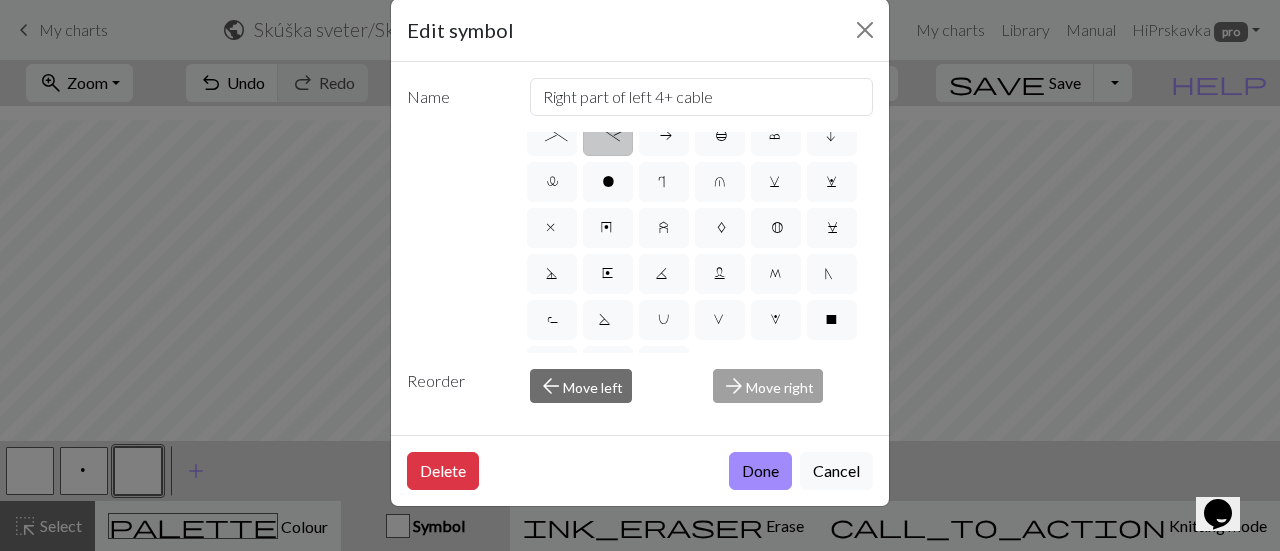 click on "*" at bounding box center [719, 92] 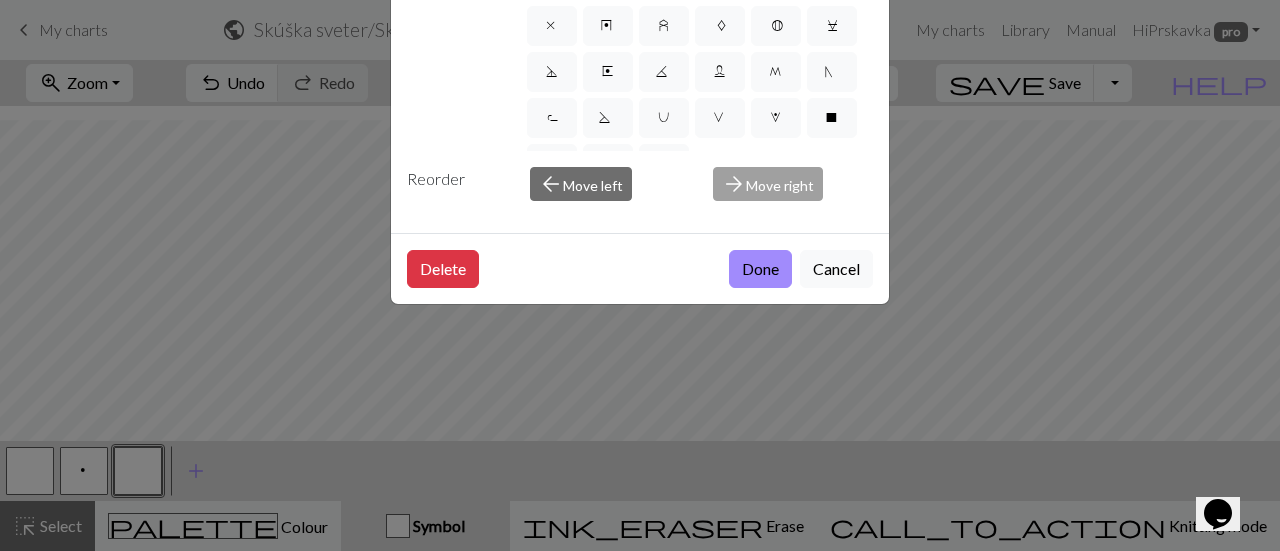 scroll, scrollTop: 0, scrollLeft: 0, axis: both 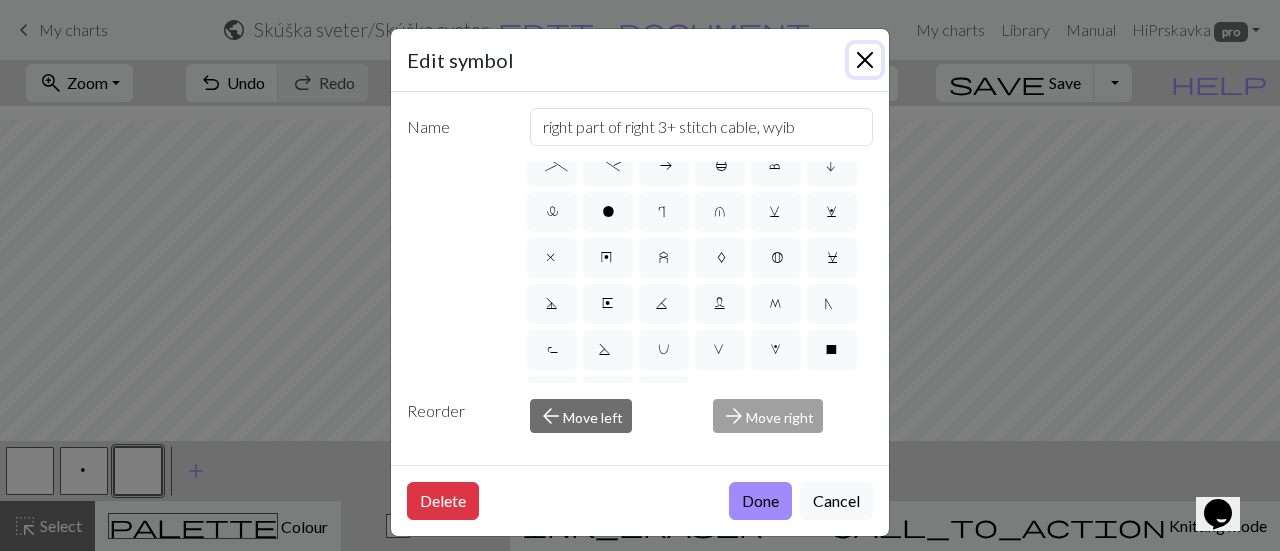 click at bounding box center [865, 60] 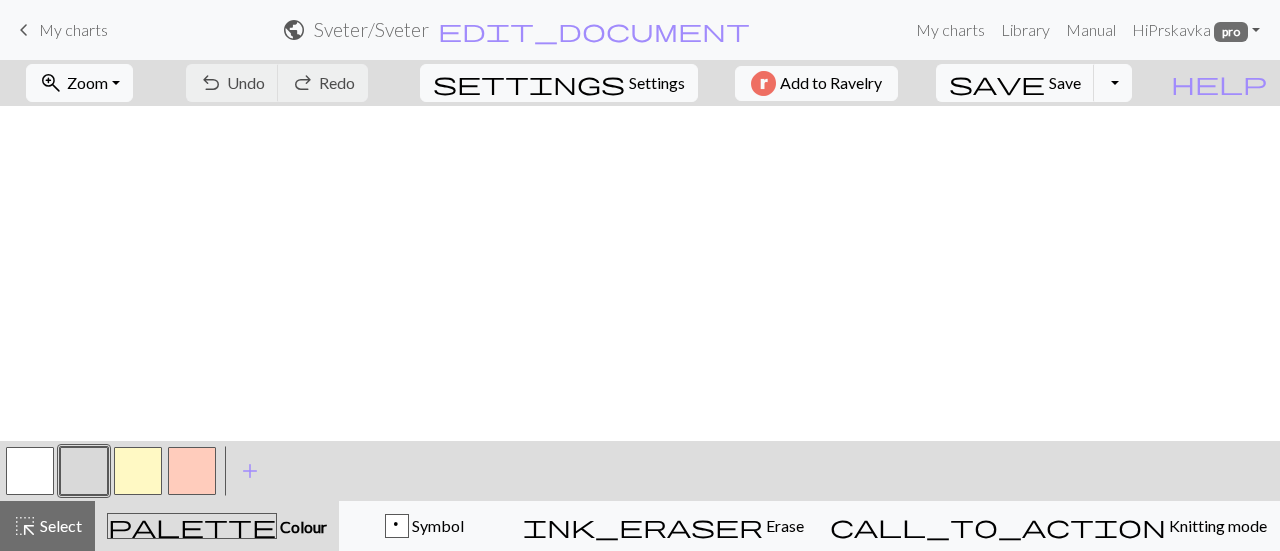 scroll, scrollTop: 0, scrollLeft: 0, axis: both 